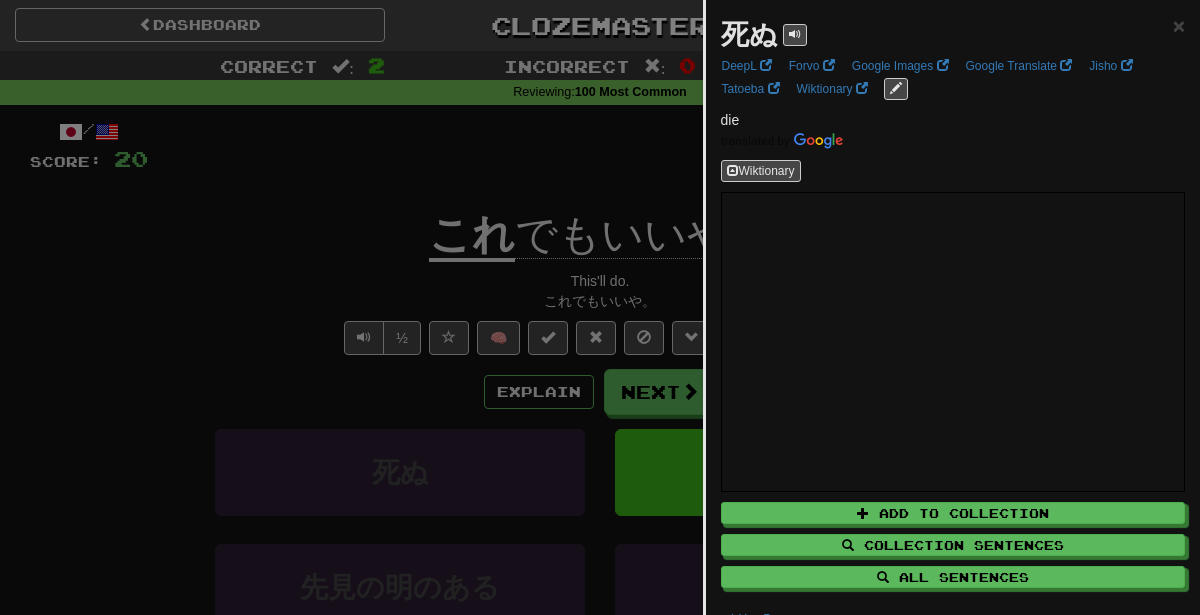 scroll, scrollTop: 83, scrollLeft: 0, axis: vertical 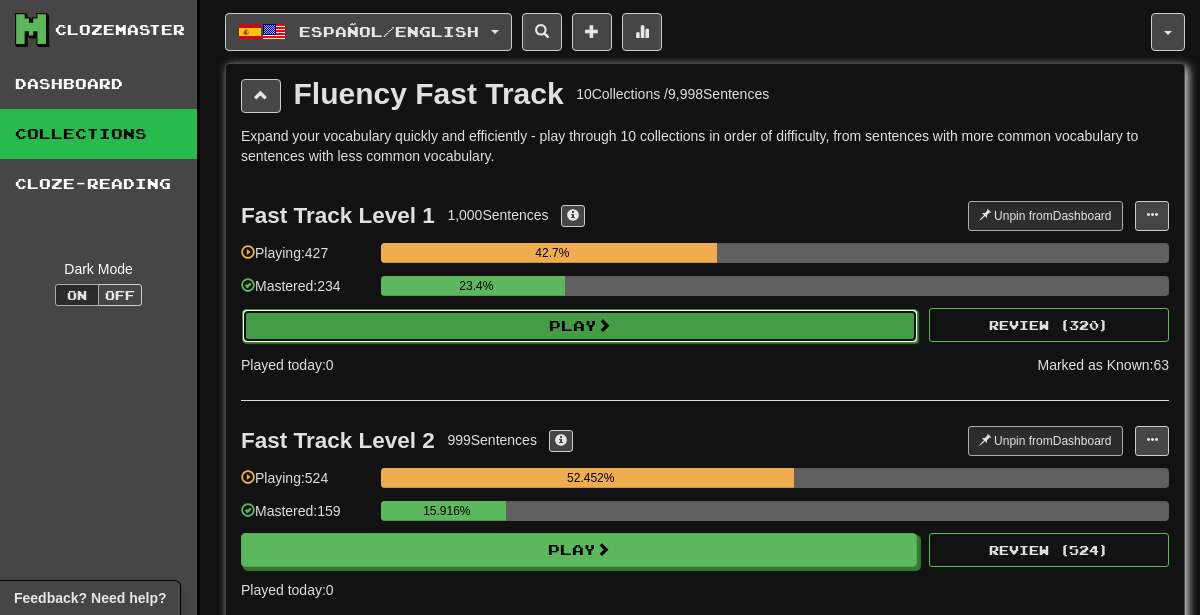 click on "Play" at bounding box center [580, 326] 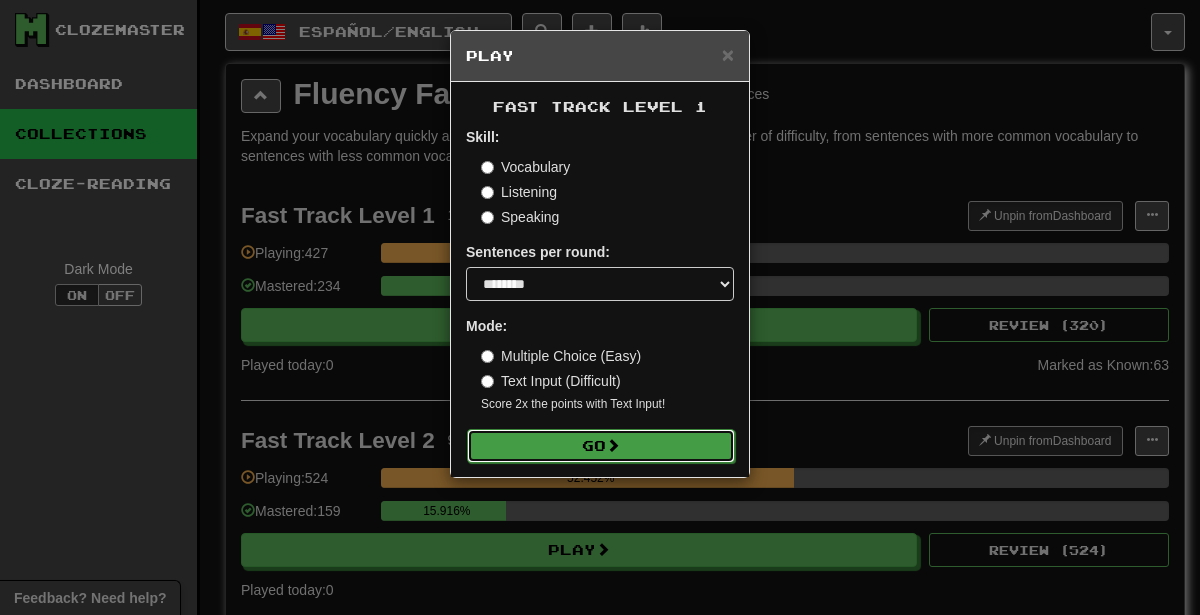 click on "Go" at bounding box center [601, 446] 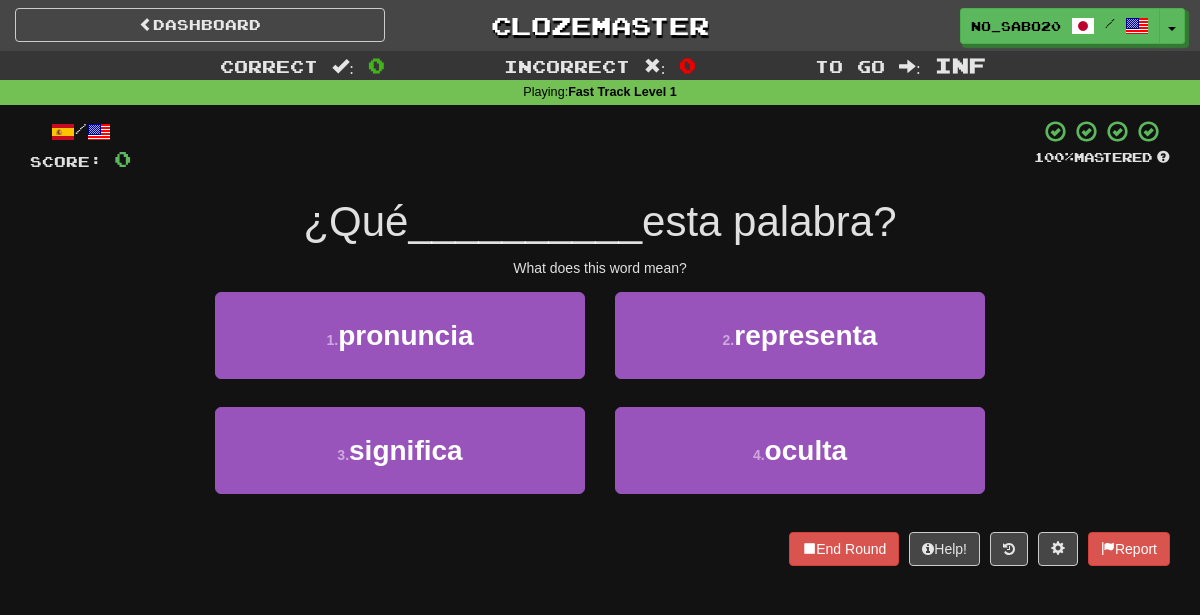 scroll, scrollTop: 0, scrollLeft: 0, axis: both 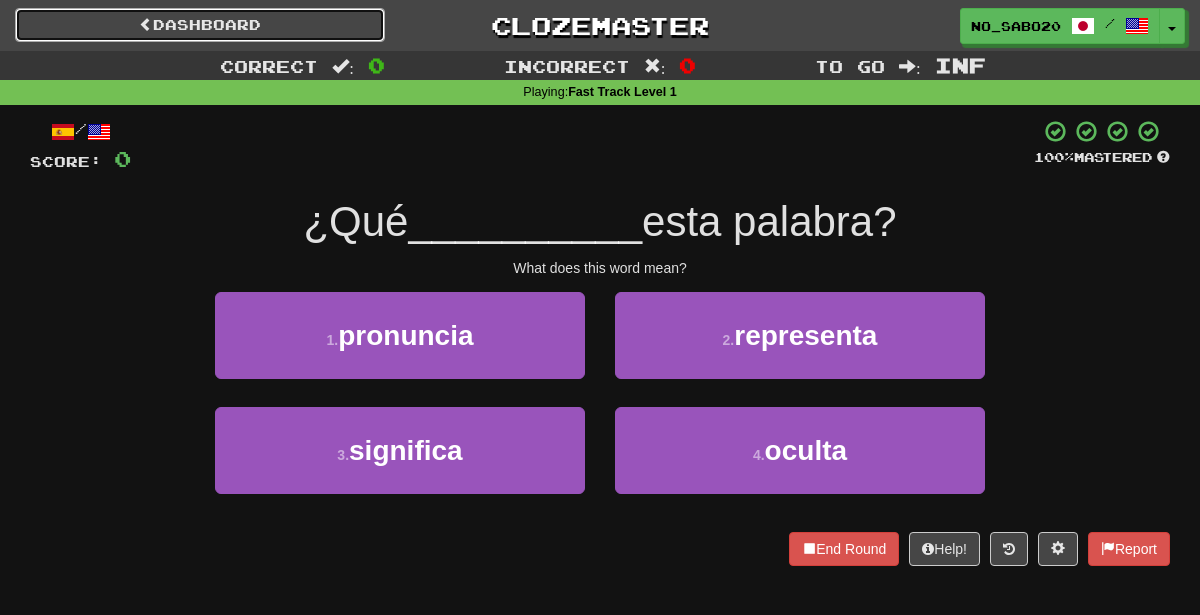 click on "Dashboard" at bounding box center [200, 25] 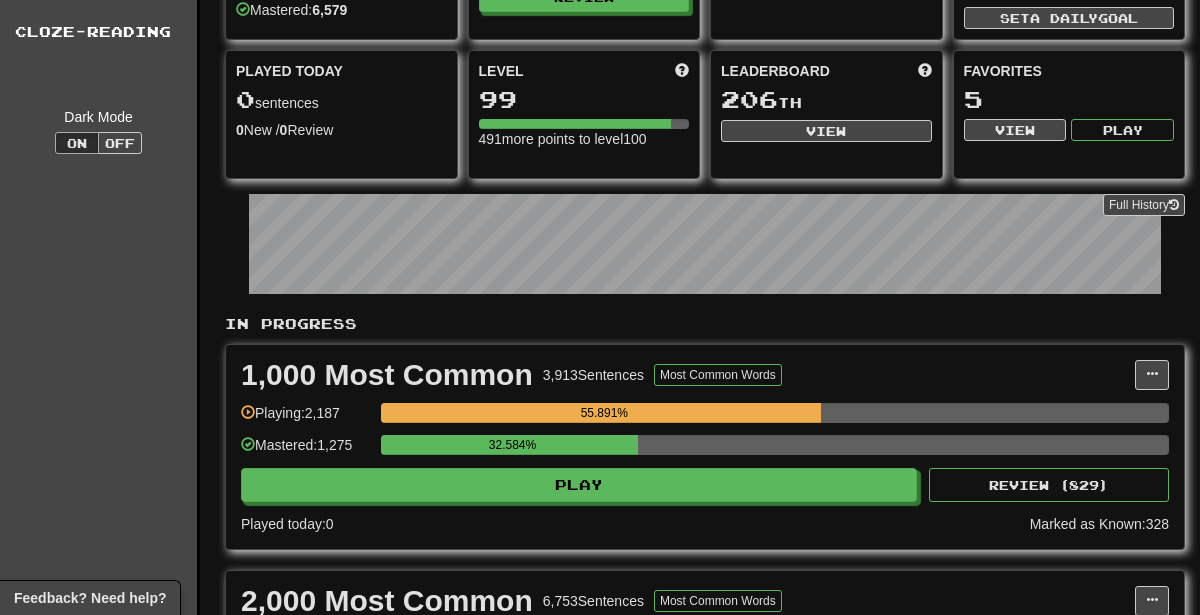 scroll, scrollTop: 0, scrollLeft: 0, axis: both 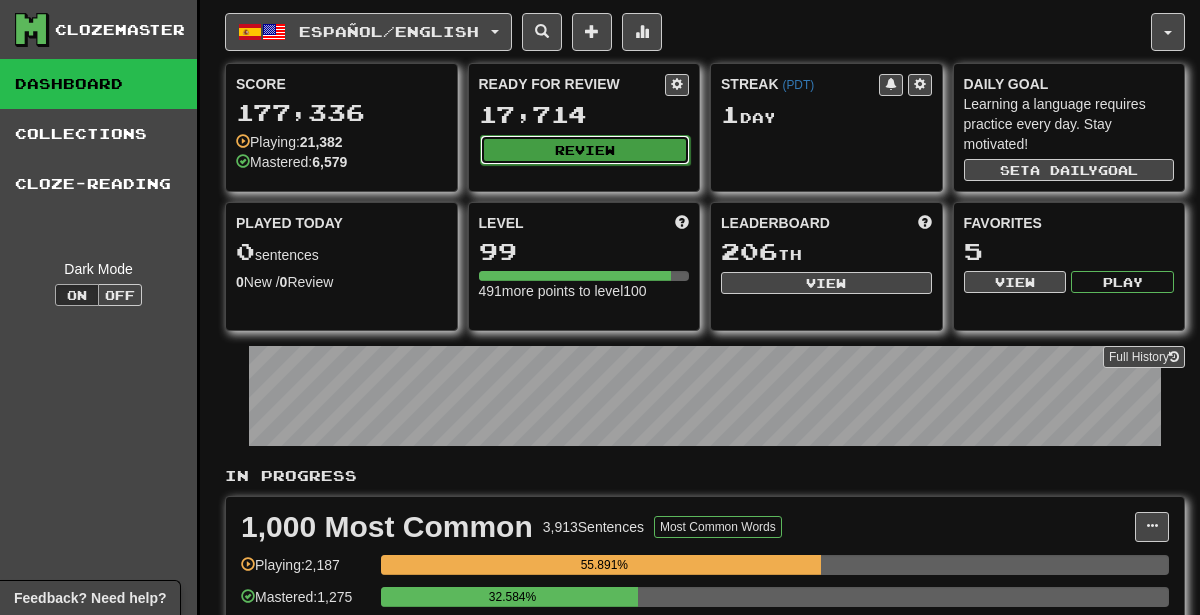 click on "Review" at bounding box center (585, 150) 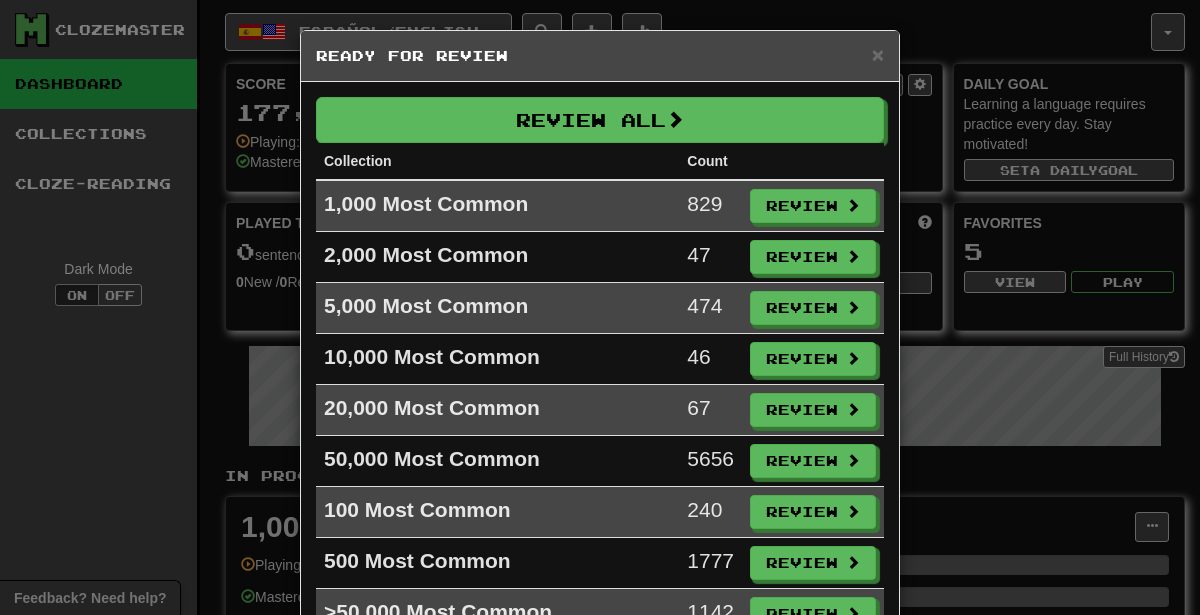 click on "× Ready for Review Review All  Collection Count 1,000 Most Common 829 Review 2,000 Most Common 47 Review 5,000 Most Common 474 Review 10,000 Most Common 46 Review 20,000 Most Common 67 Review 50,000 Most Common 5656 Review 100 Most Common 240 Review 500 Most Common 1777 Review >50,000 Most Common 1142 Review Conditional vs. Future 57 Review Everyday Life 653 Review Everyday Slang 503 Review Fast Track Level 1 320 Review Fast Track Level 2 524 Review Fast Track Level 3 378 Review Haber vs. Tener 70 Review Just the Subjunctive 252 Review Legacy Fast Track 136 Review Mexican Spanish 419 Review Por vs. Para 19 Review Prepositions 70 Review Preterite vs. Imperfect 2768 Review Random Collection 160 Review Reading the News 121 Review Ser vs. Estar 18 Review Spanish Idioms 3 Review Subjunctive, Indicative, and Imperative 653 Review Verbs 312 Review" at bounding box center (600, 307) 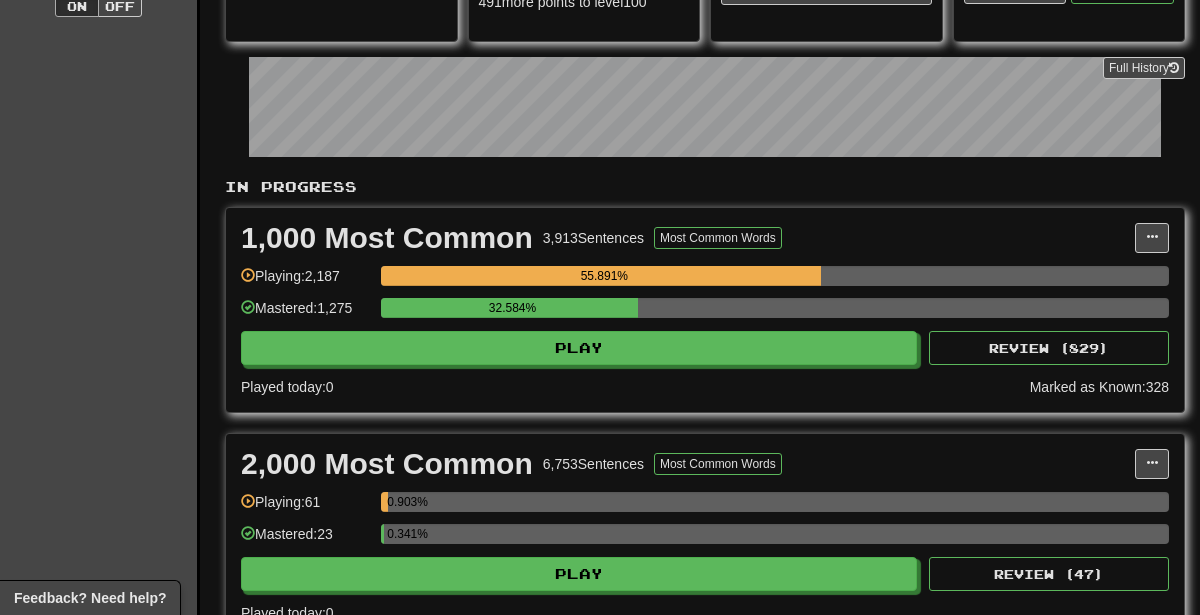scroll, scrollTop: 0, scrollLeft: 0, axis: both 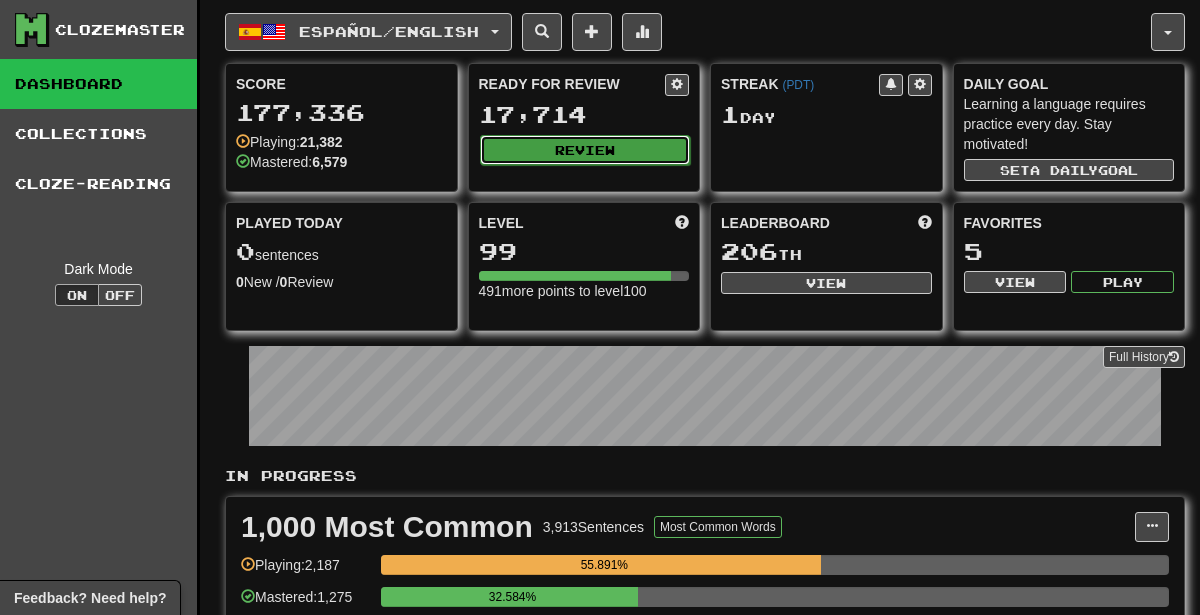 click on "Review" at bounding box center (585, 150) 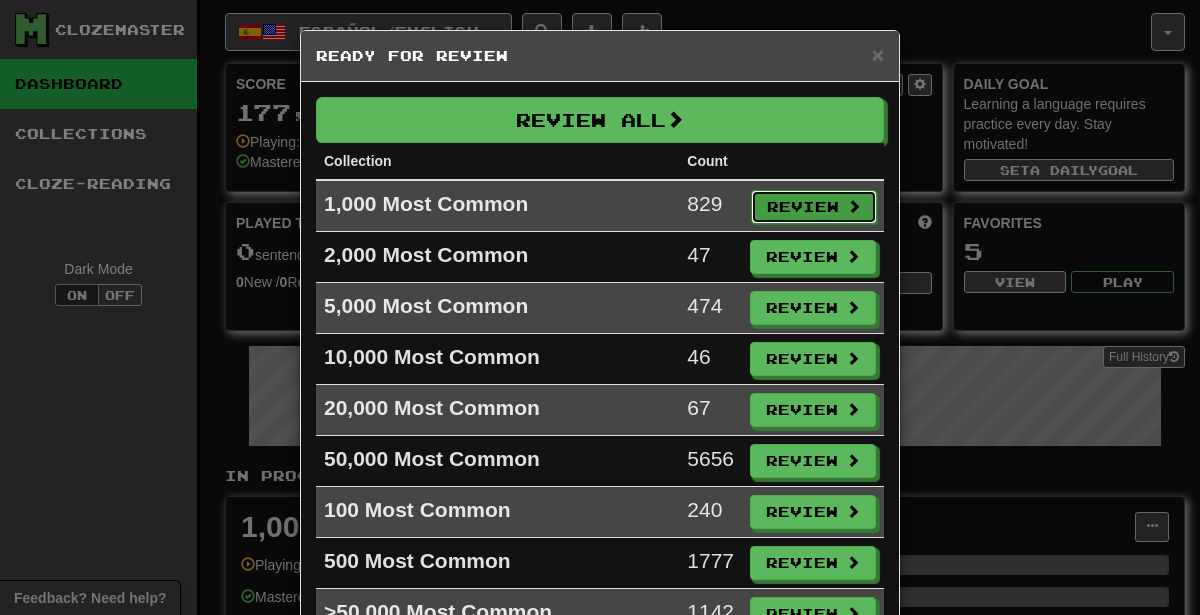 click on "Review" at bounding box center (814, 207) 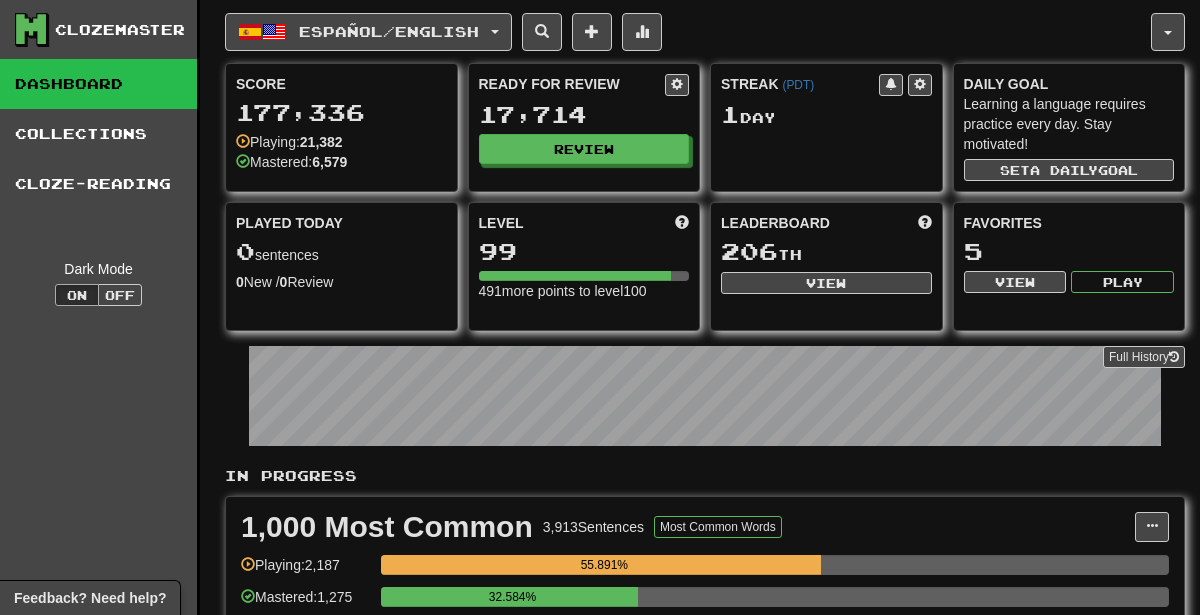 select on "********" 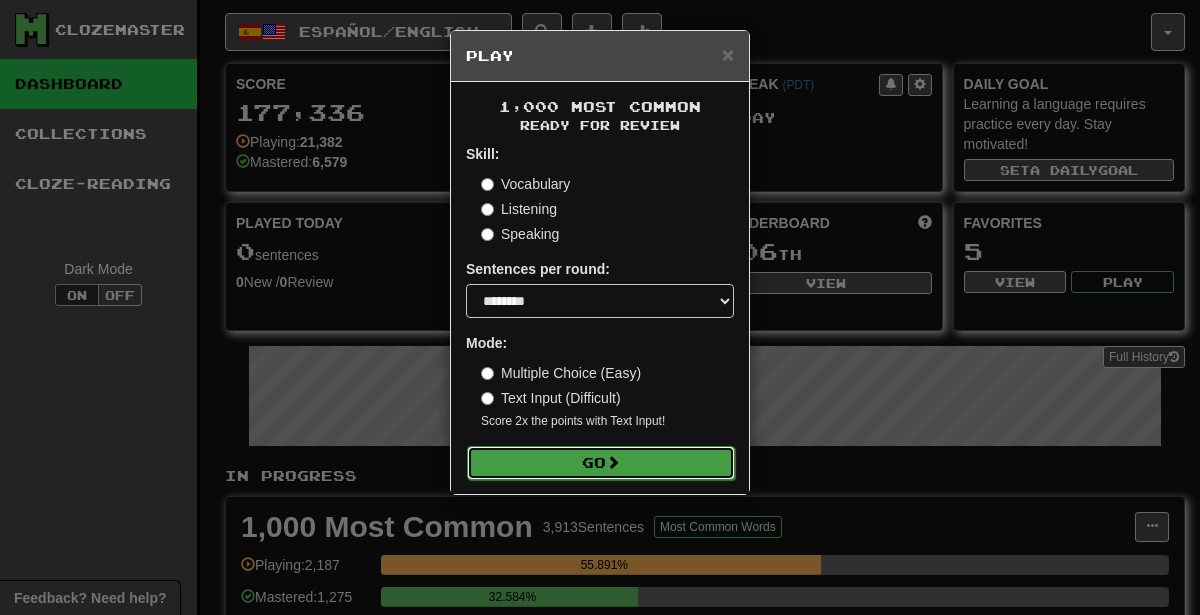 click on "Go" at bounding box center (601, 463) 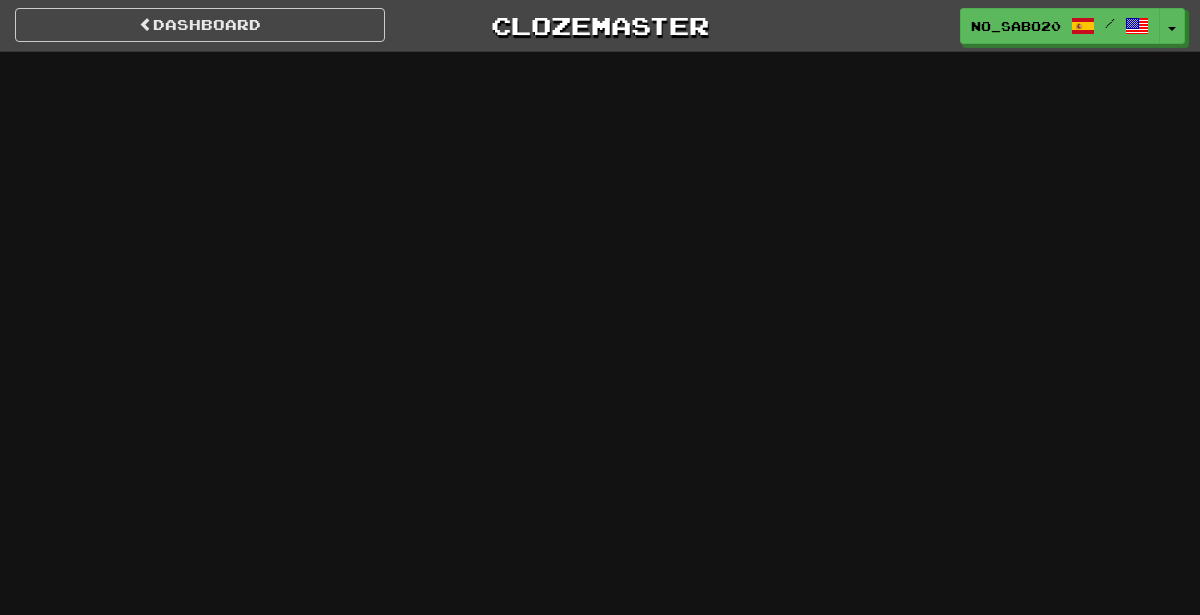 scroll, scrollTop: 0, scrollLeft: 0, axis: both 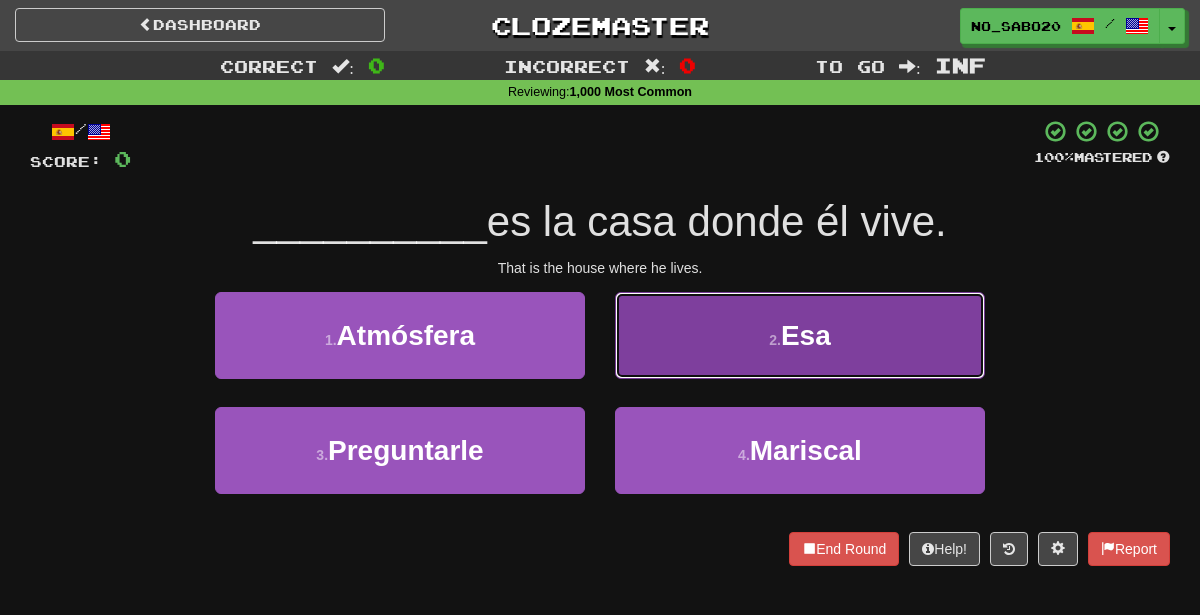 click on "2 .  Esa" at bounding box center [800, 335] 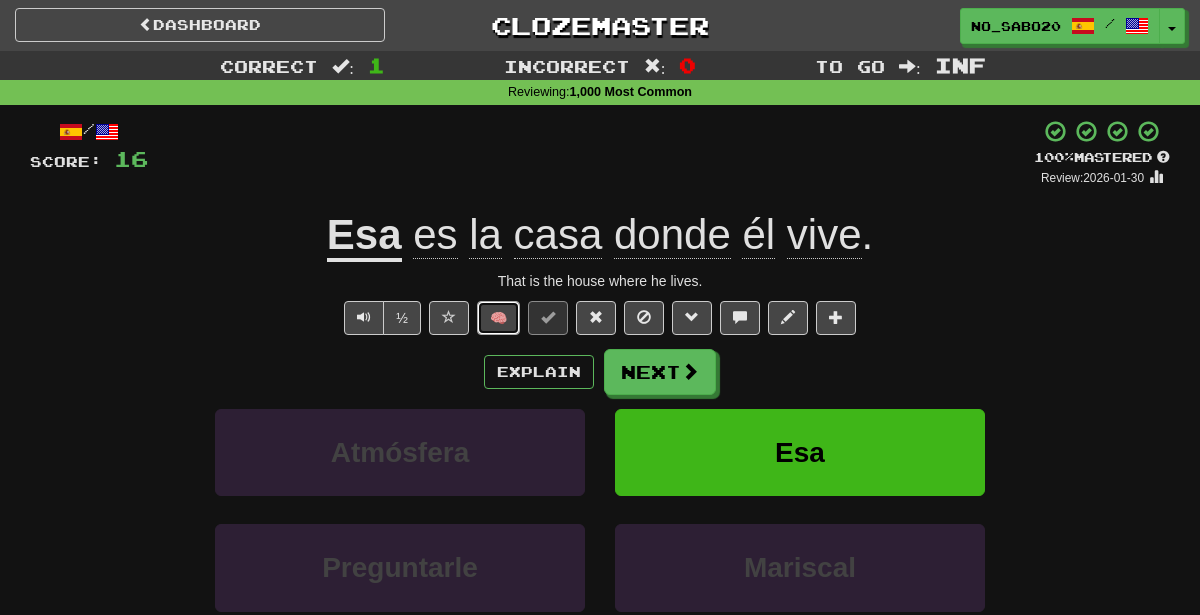 click on "🧠" at bounding box center [498, 318] 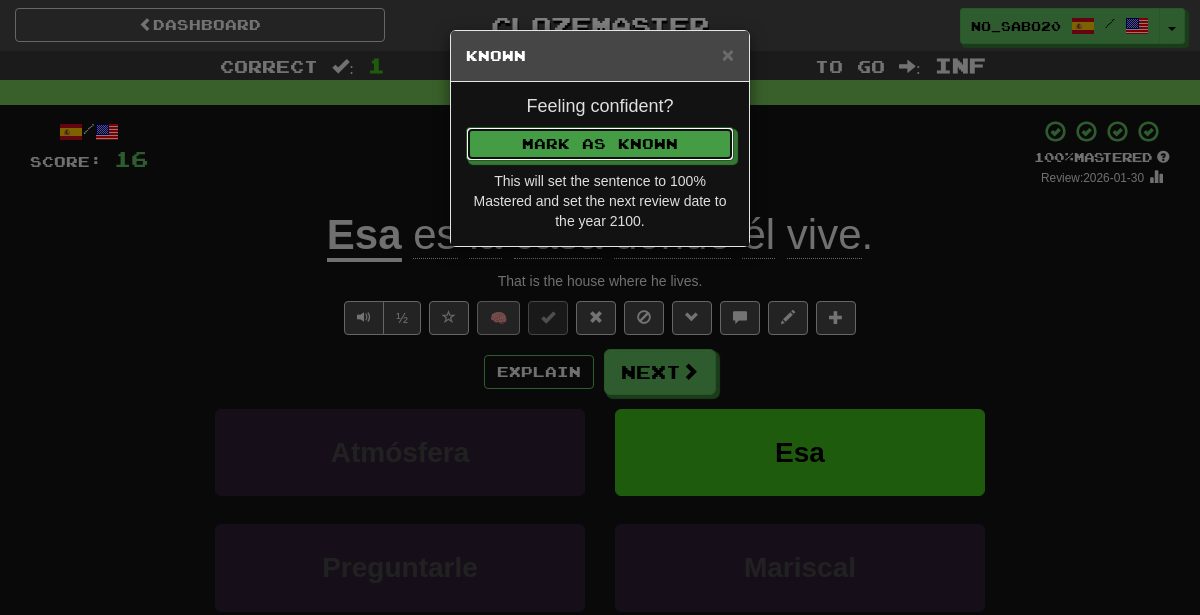 type 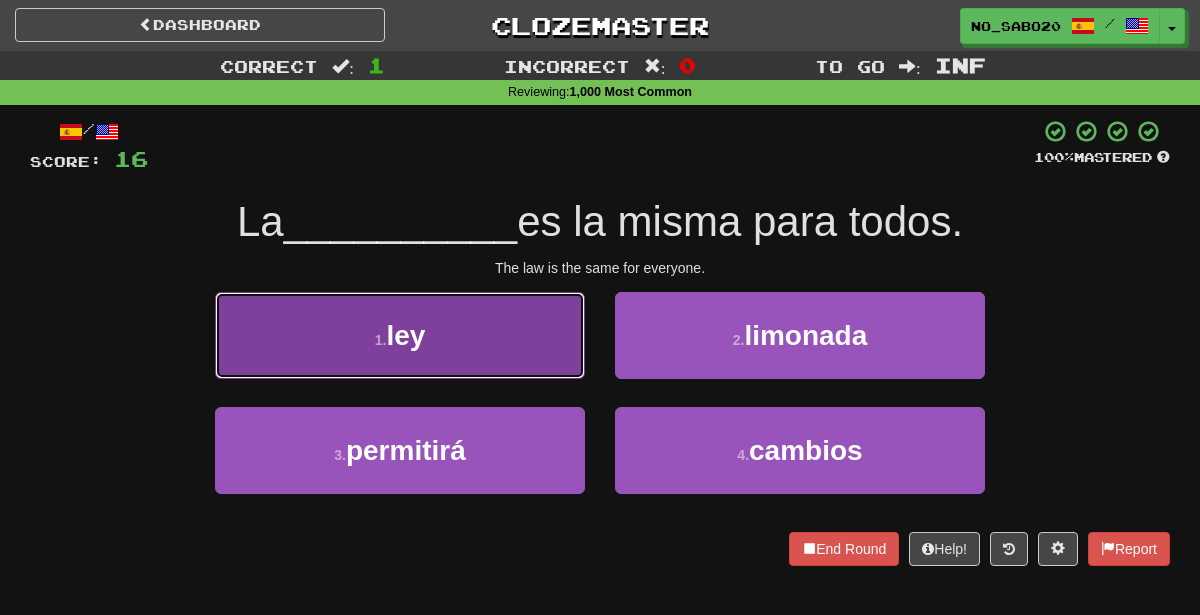 click on "1 .  ley" at bounding box center [400, 335] 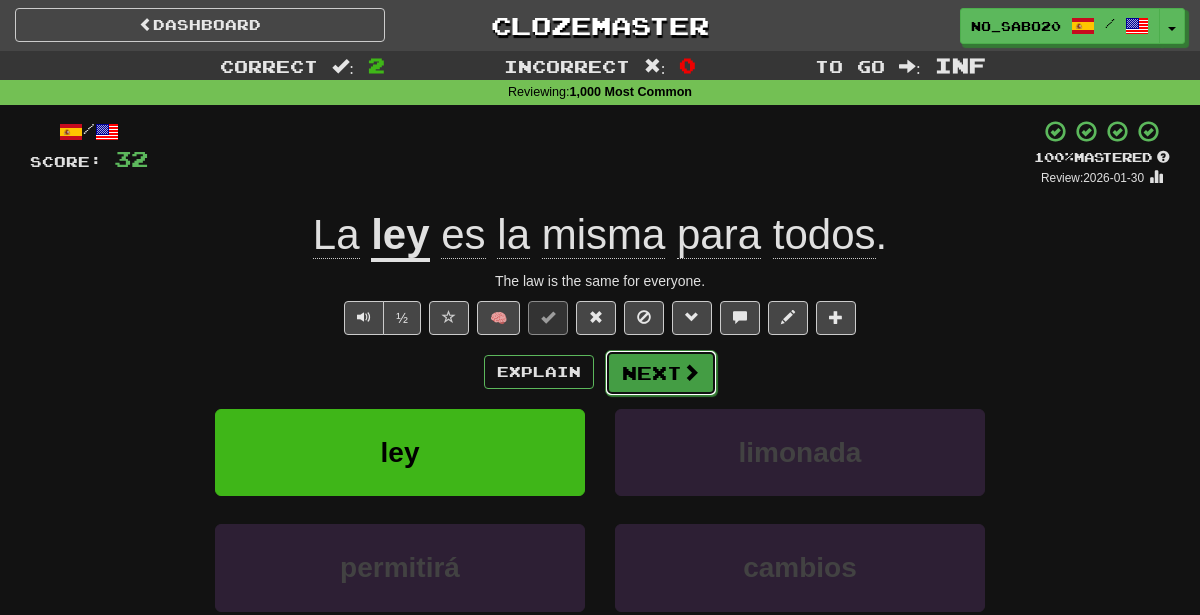click on "Next" at bounding box center (661, 373) 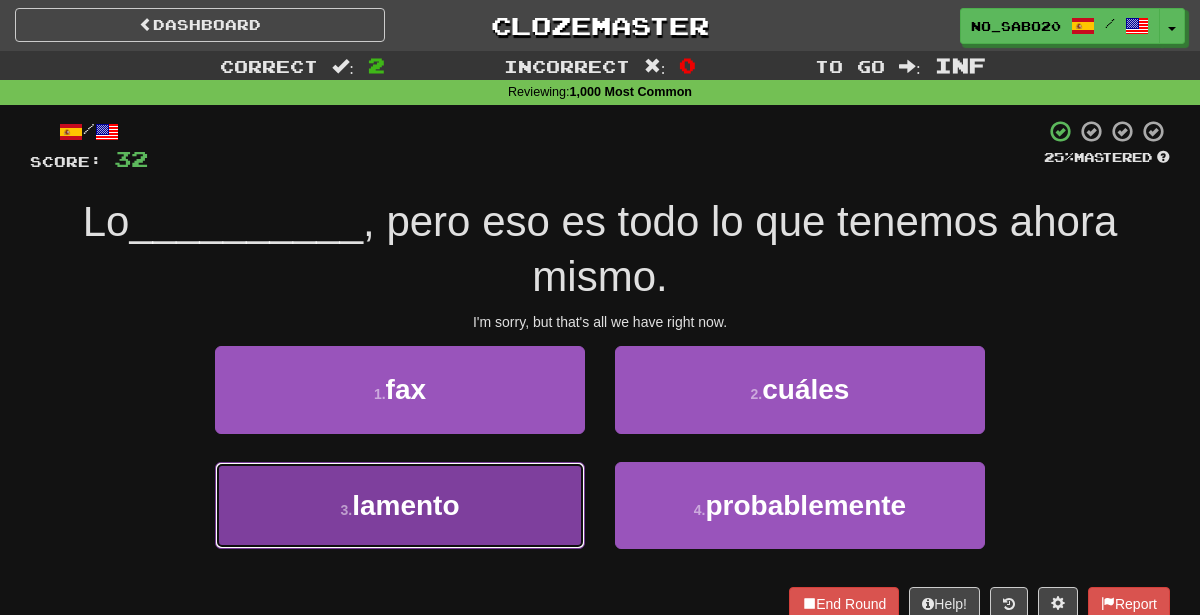 click on "3 .  lamento" at bounding box center [400, 505] 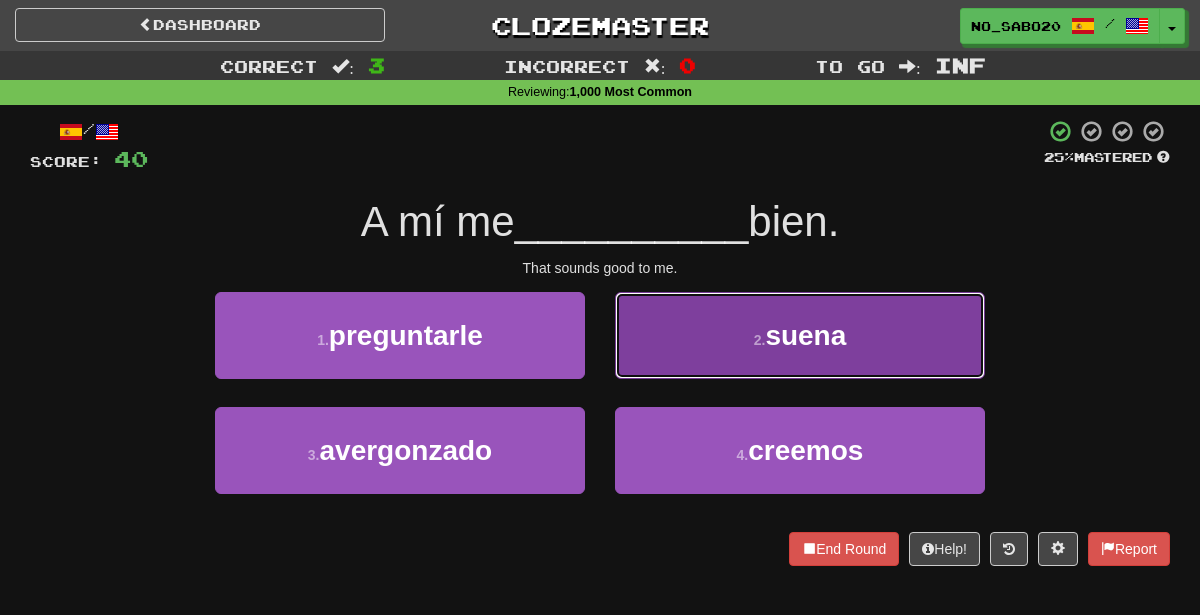 click on "suena" at bounding box center (805, 335) 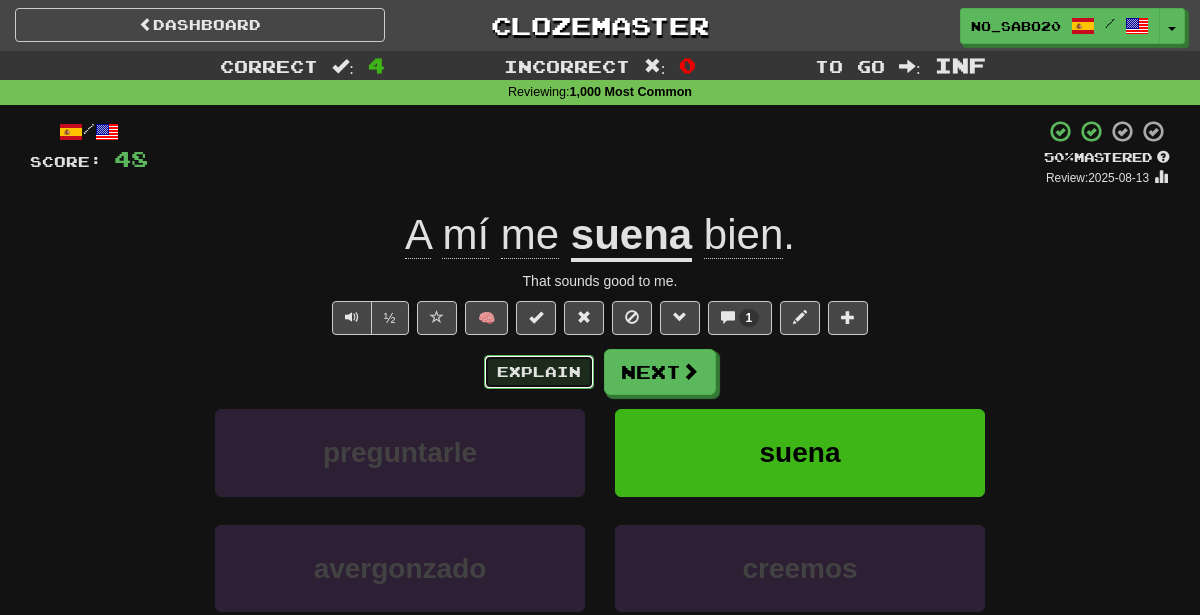 click on "Explain" at bounding box center (539, 372) 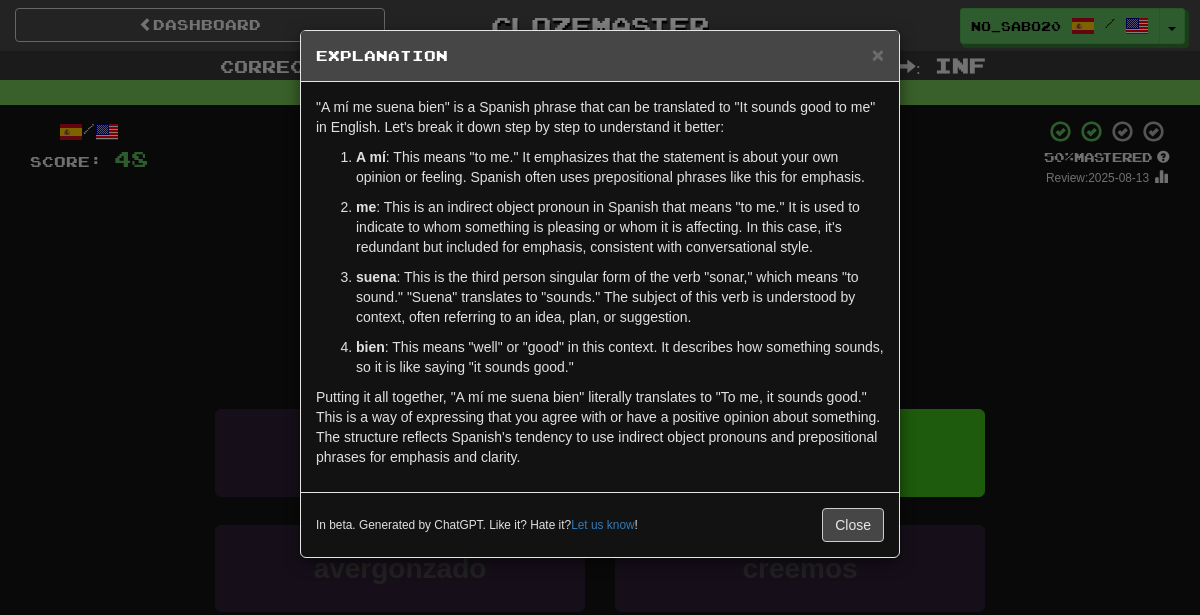 click on "× Explanation "A mí me suena bien" is a Spanish phrase that can be translated to "It sounds good to me" in English. Let's break it down step by step to understand it better:
A mí : This means "to me." It emphasizes that the statement is about your own opinion or feeling. Spanish often uses prepositional phrases like this for emphasis.
me : This is an indirect object pronoun in Spanish that means "to me." It is used to indicate to whom something is pleasing or whom it is affecting. In this case, it's redundant but included for emphasis, consistent with conversational style.
suena : This is the third person singular form of the verb "sonar," which means "to sound." "Suena" translates to "sounds." The subject of this verb is understood by context, often referring to an idea, plan, or suggestion.
bien : This means "well" or "good" in this context. It describes how something sounds, so it is like saying "it sounds good."
In beta. Generated by ChatGPT. Like it? Hate it?  Let us know" at bounding box center (600, 307) 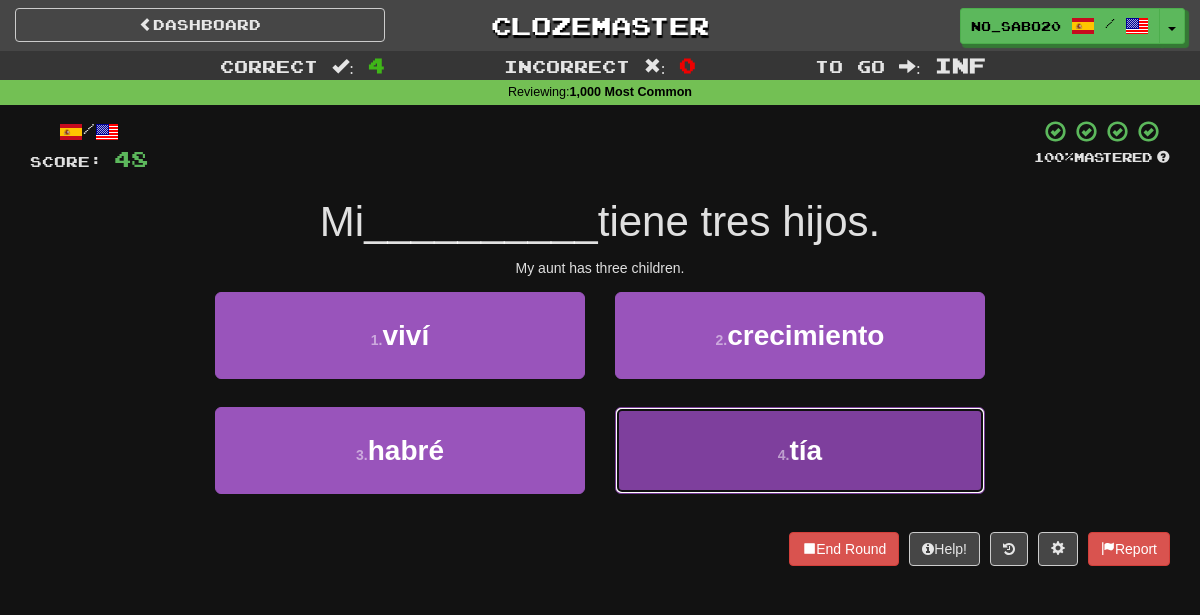 click on "4 .  tía" at bounding box center (800, 450) 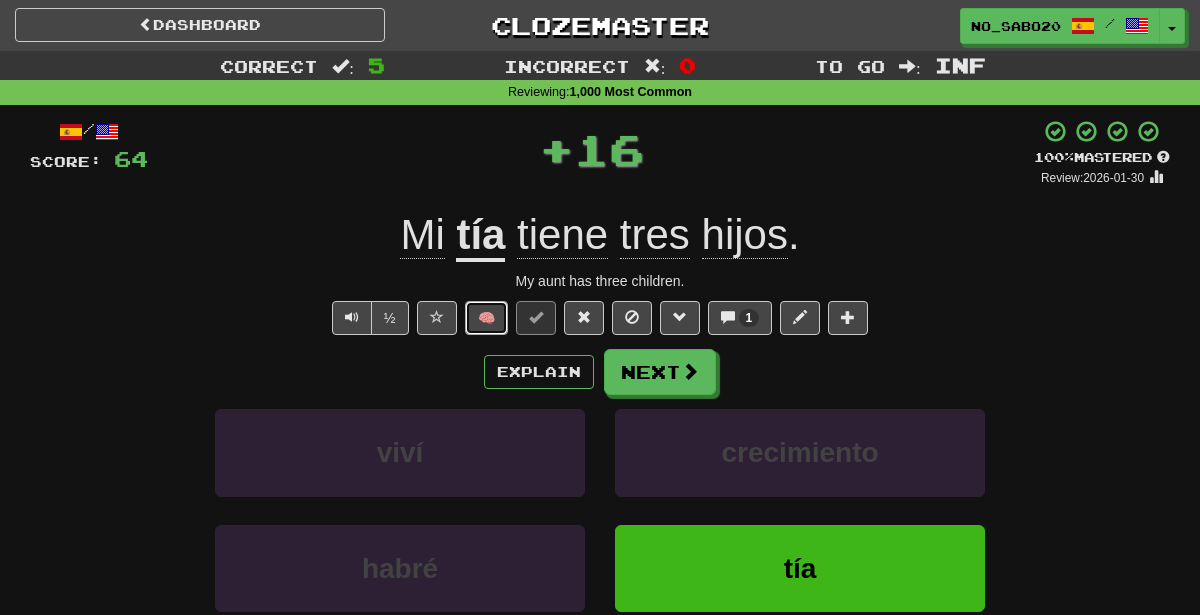 click on "🧠" at bounding box center (486, 318) 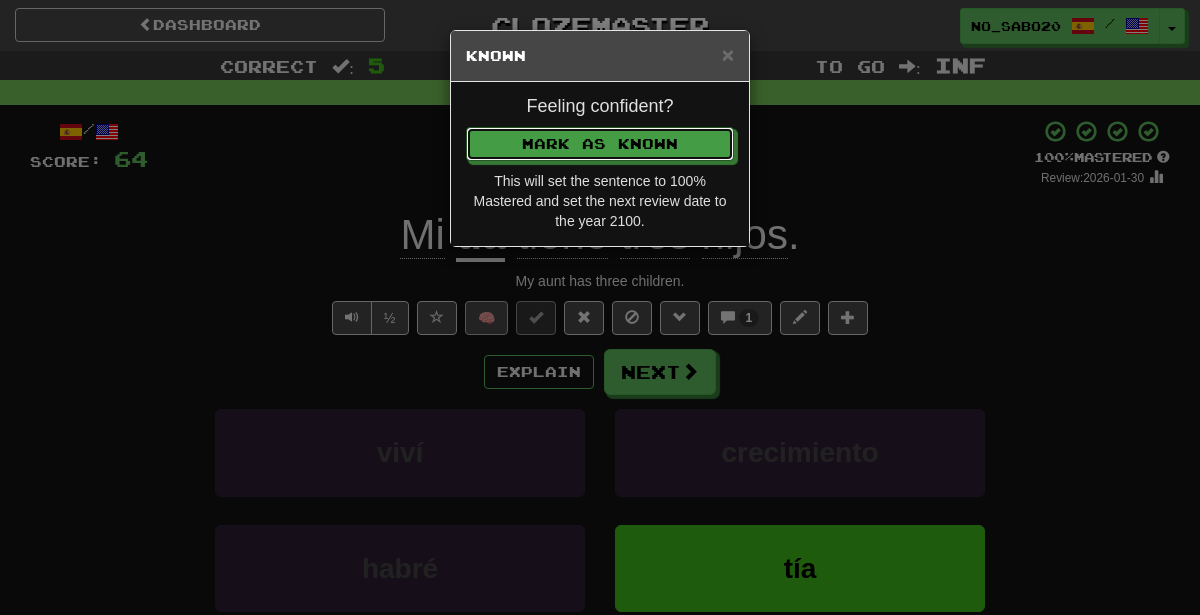 click on "Mark as Known" at bounding box center [600, 144] 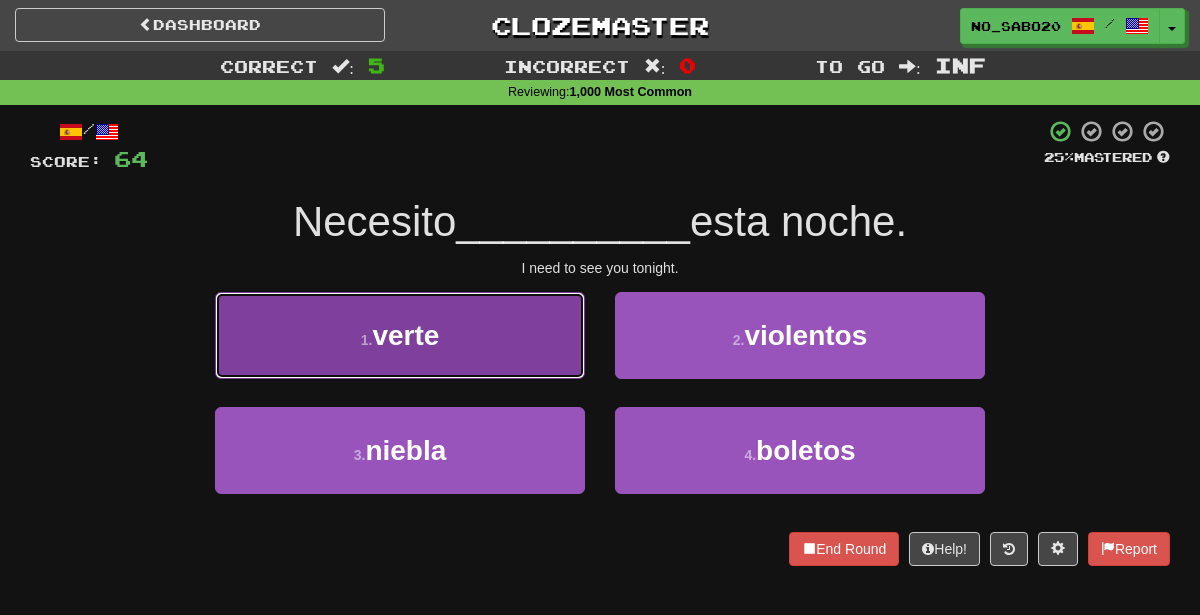 click on "1 .  verte" at bounding box center (400, 335) 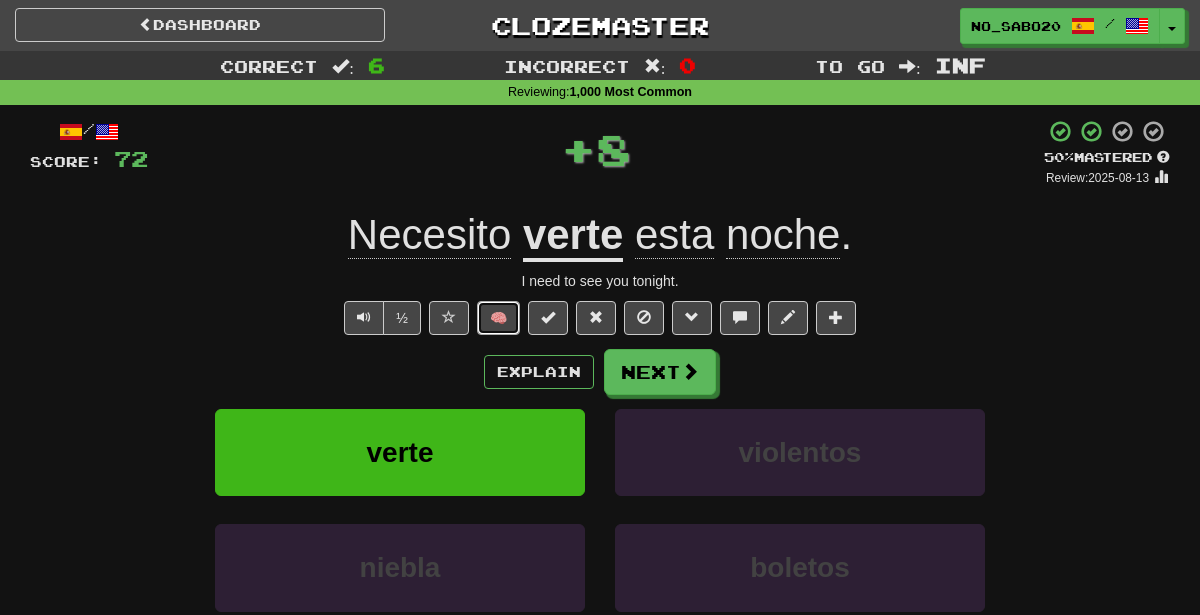 click on "🧠" at bounding box center (498, 318) 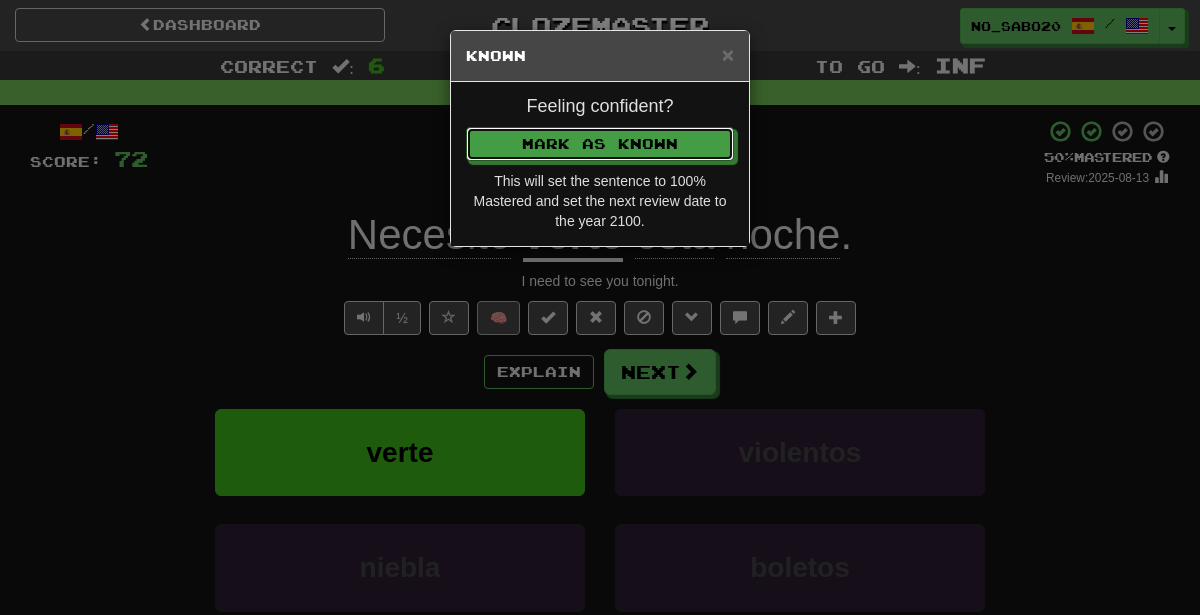 click on "Mark as Known" at bounding box center [600, 144] 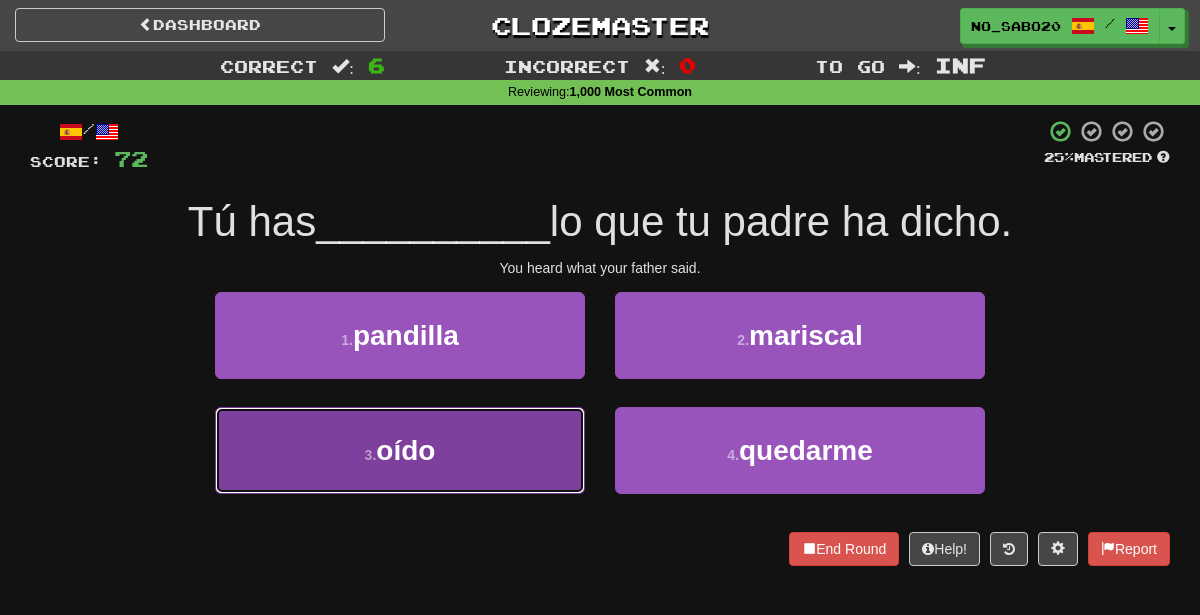 click on "3 .  oído" at bounding box center (400, 450) 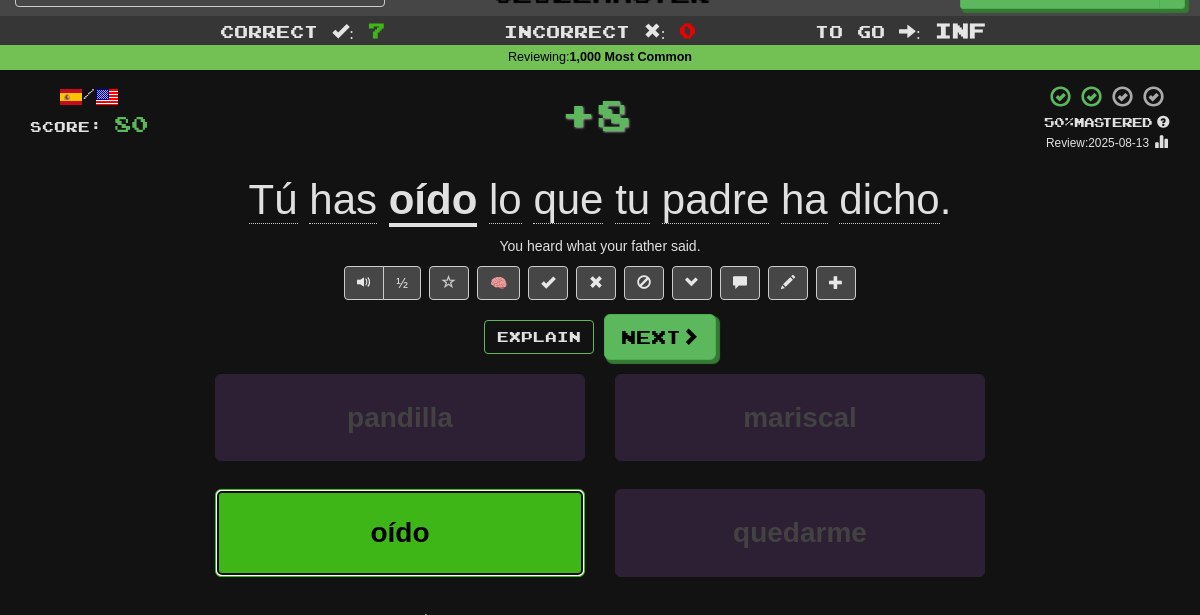 scroll, scrollTop: 56, scrollLeft: 0, axis: vertical 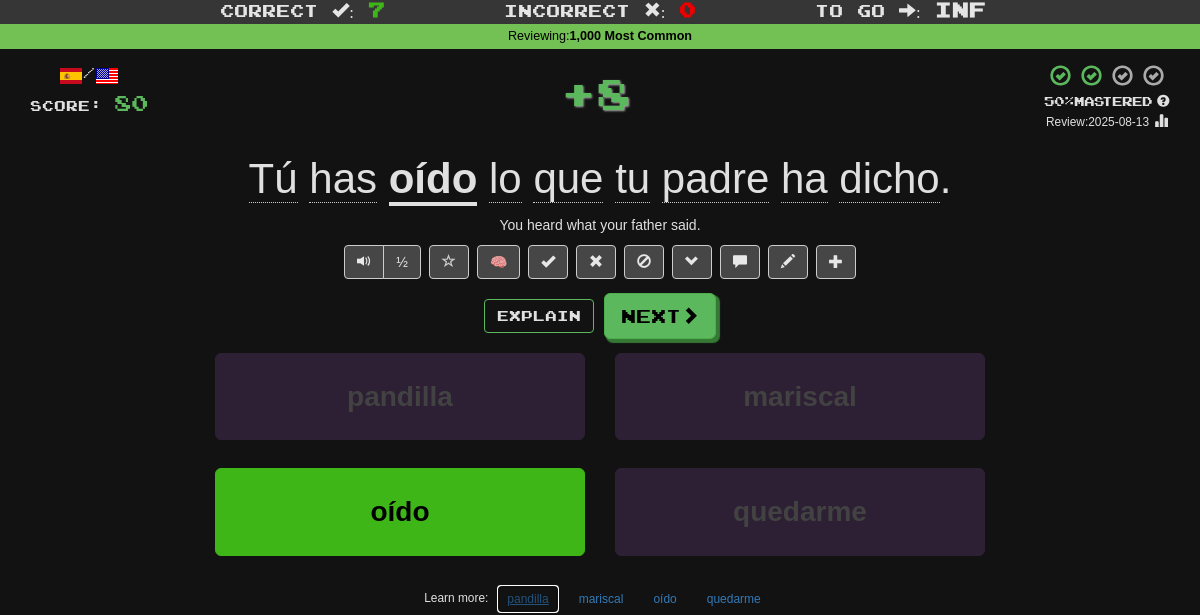 click on "pandilla" at bounding box center (527, 599) 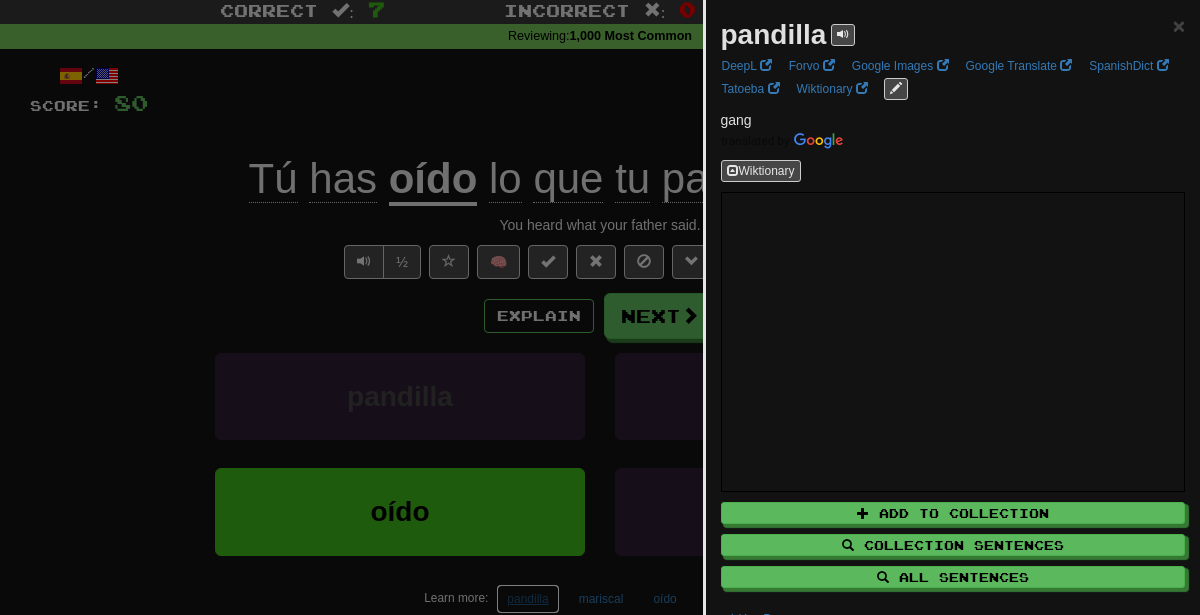 scroll, scrollTop: 76, scrollLeft: 0, axis: vertical 